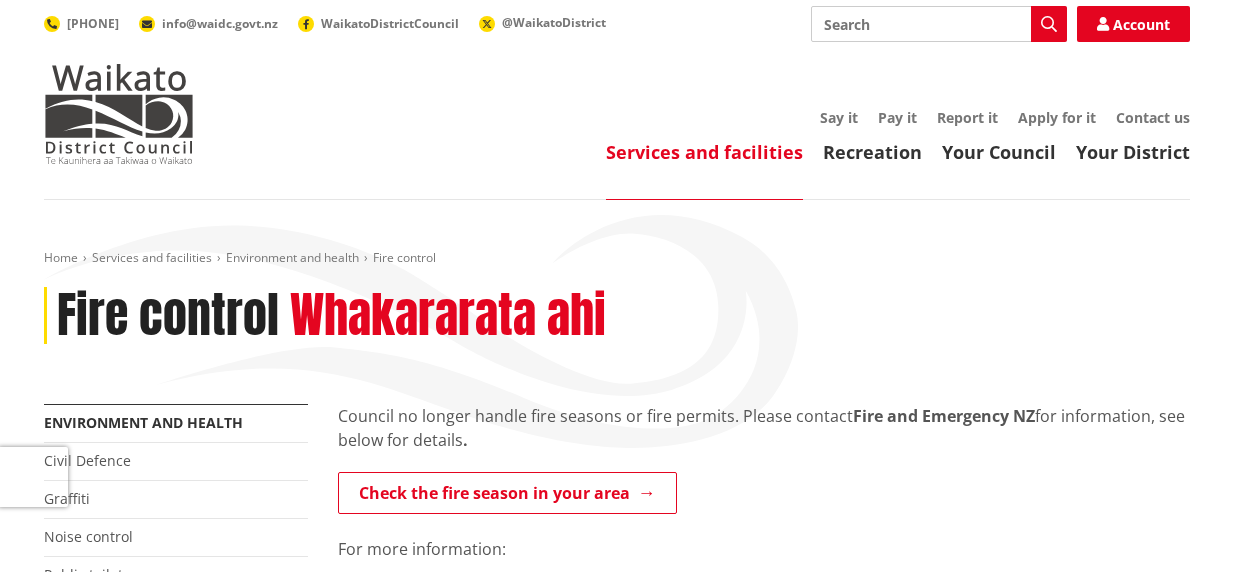 scroll, scrollTop: 0, scrollLeft: 0, axis: both 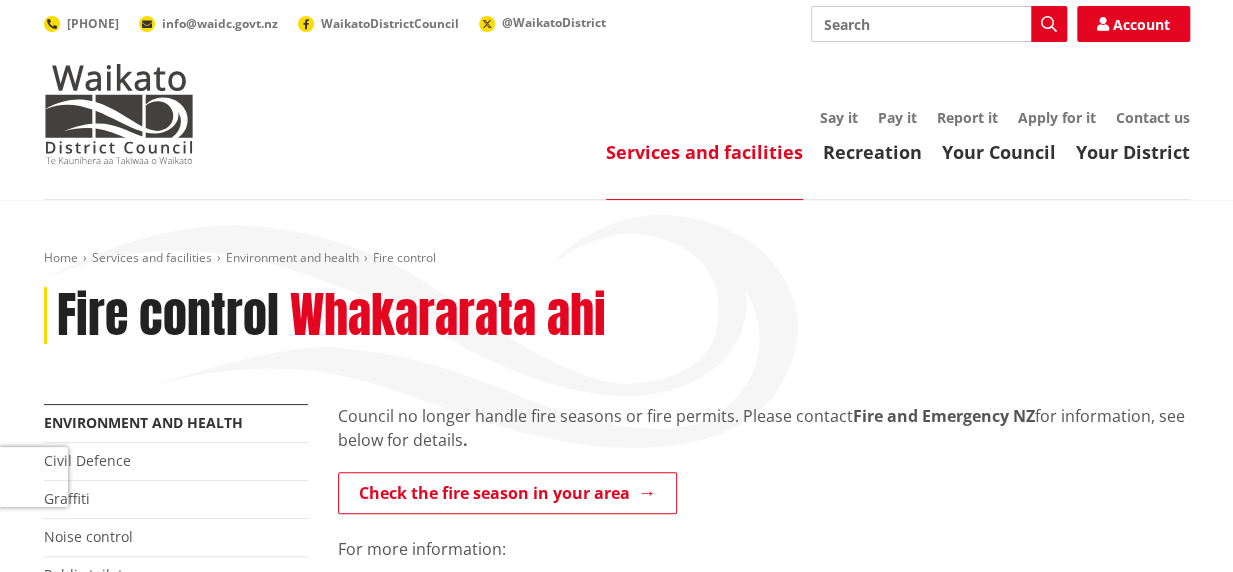 click on "Search" at bounding box center (939, 24) 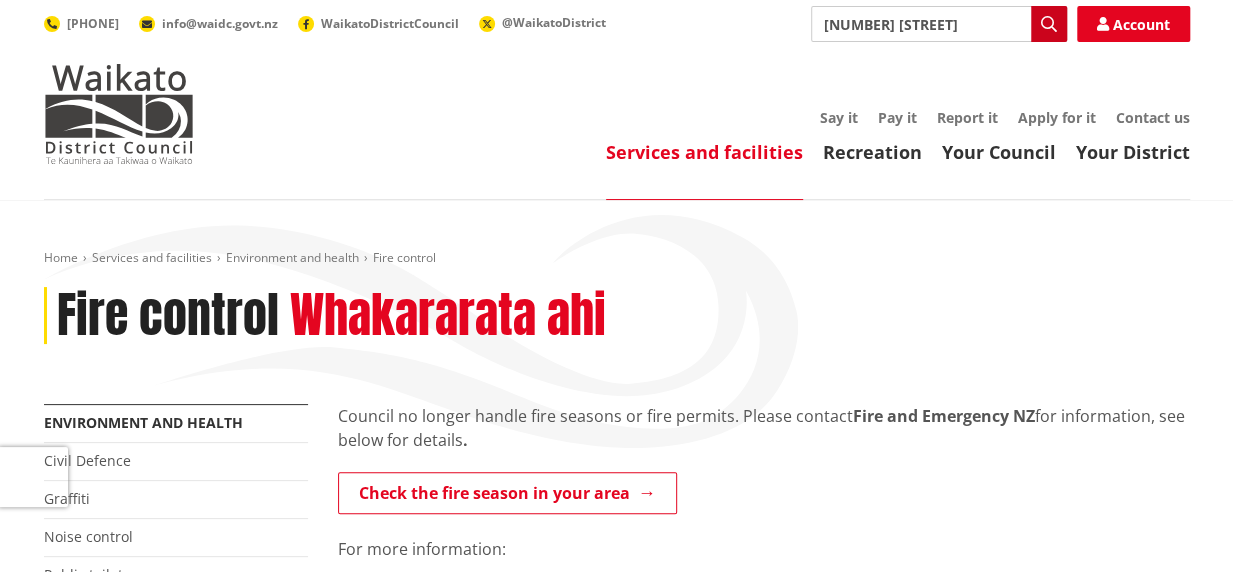 type on "[NUMBER] [STREET]" 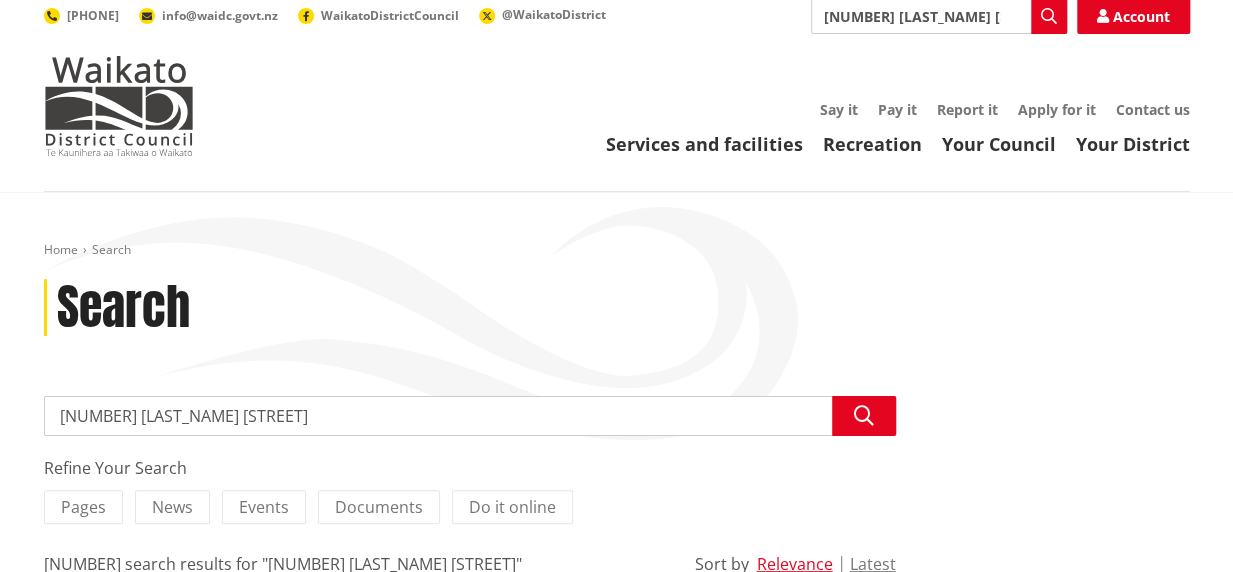 scroll, scrollTop: 0, scrollLeft: 0, axis: both 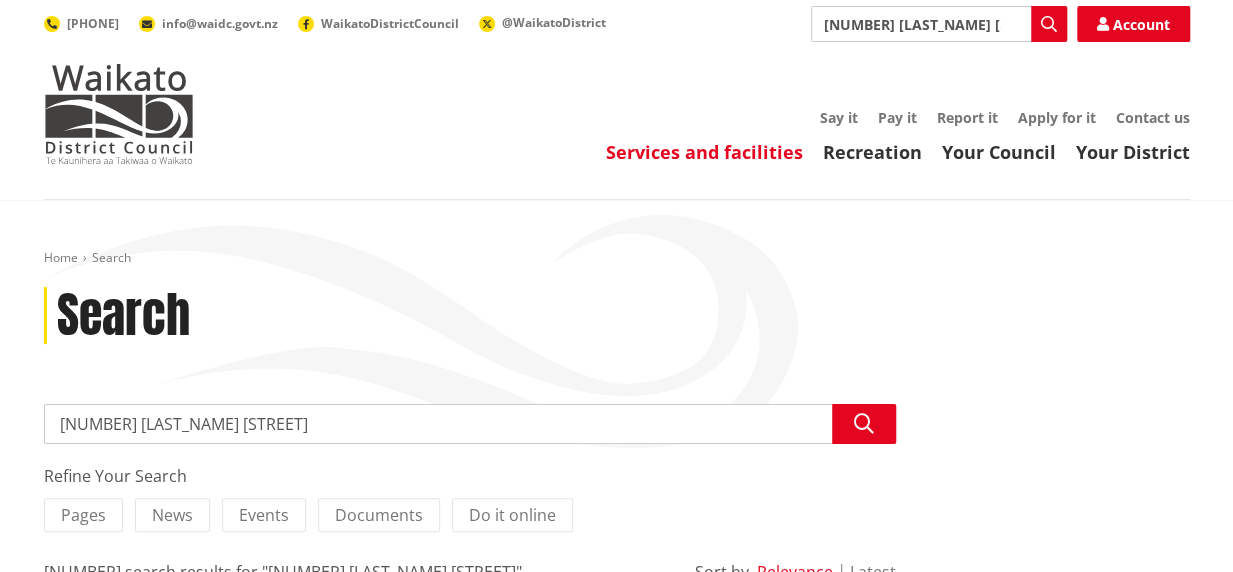 click on "Services and facilities" at bounding box center (704, 152) 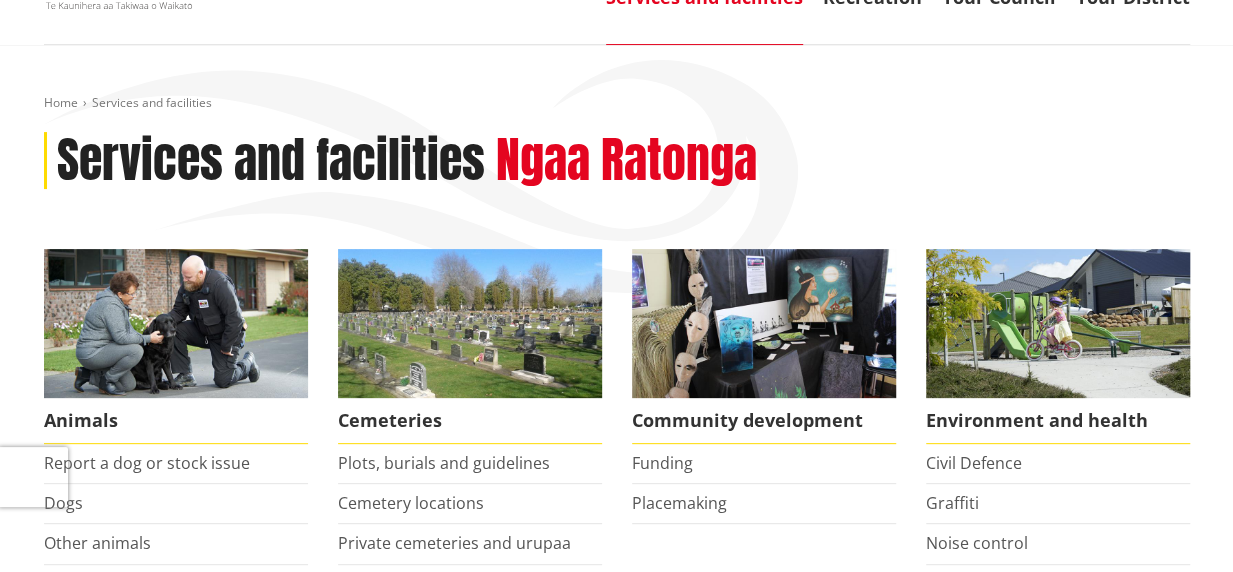 scroll, scrollTop: 0, scrollLeft: 0, axis: both 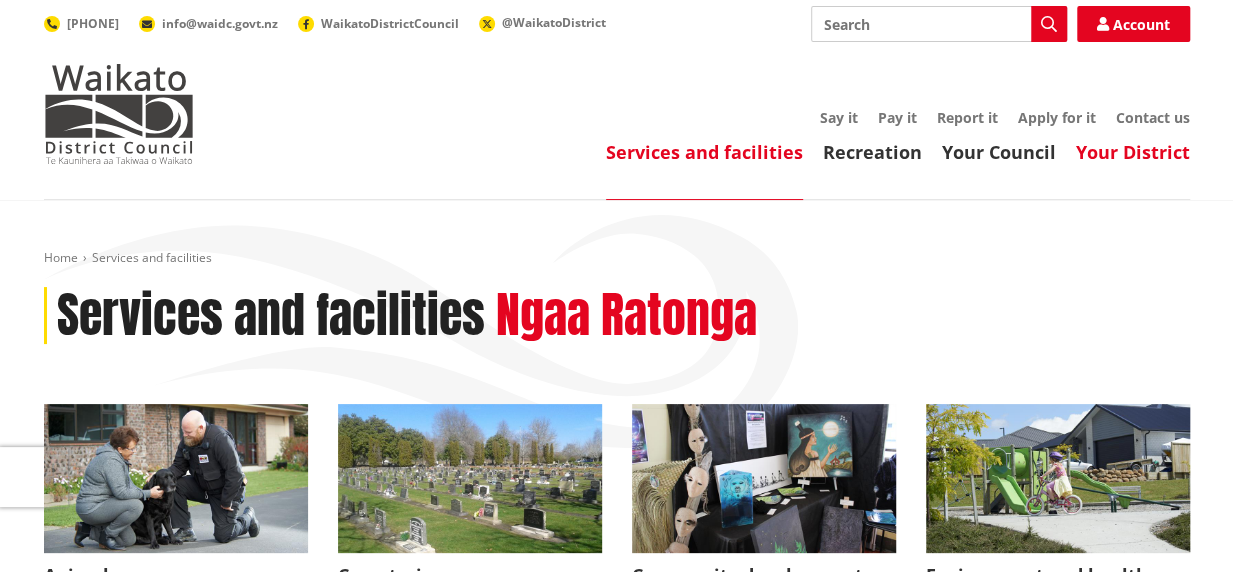 click on "Your District" at bounding box center (1133, 152) 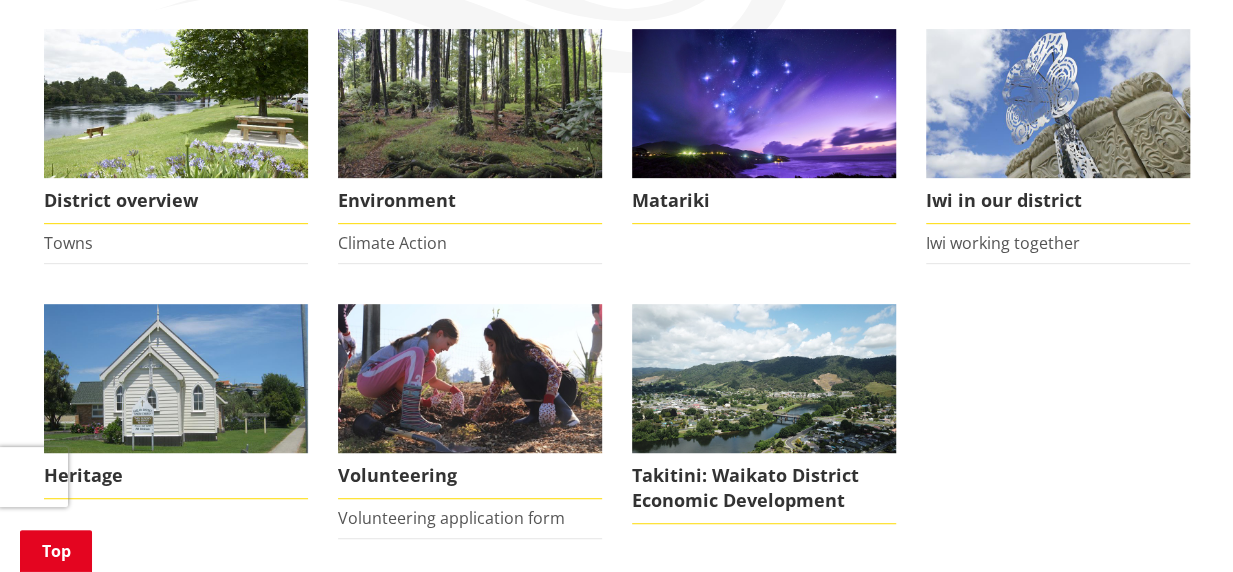 scroll, scrollTop: 0, scrollLeft: 0, axis: both 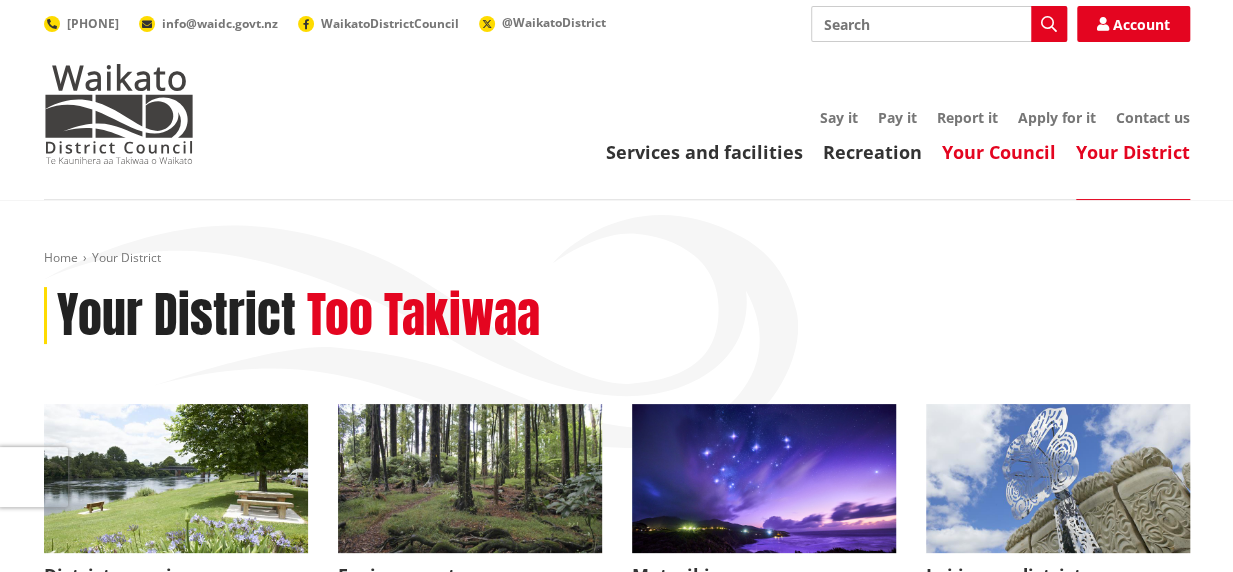 click on "Your Council" at bounding box center [999, 152] 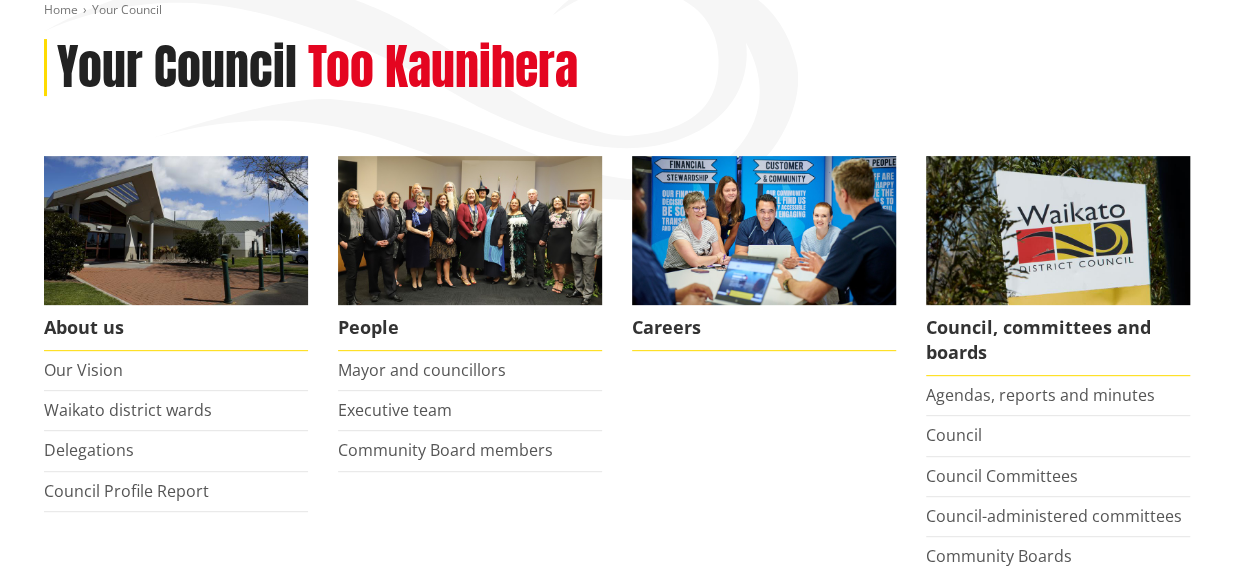 scroll, scrollTop: 0, scrollLeft: 0, axis: both 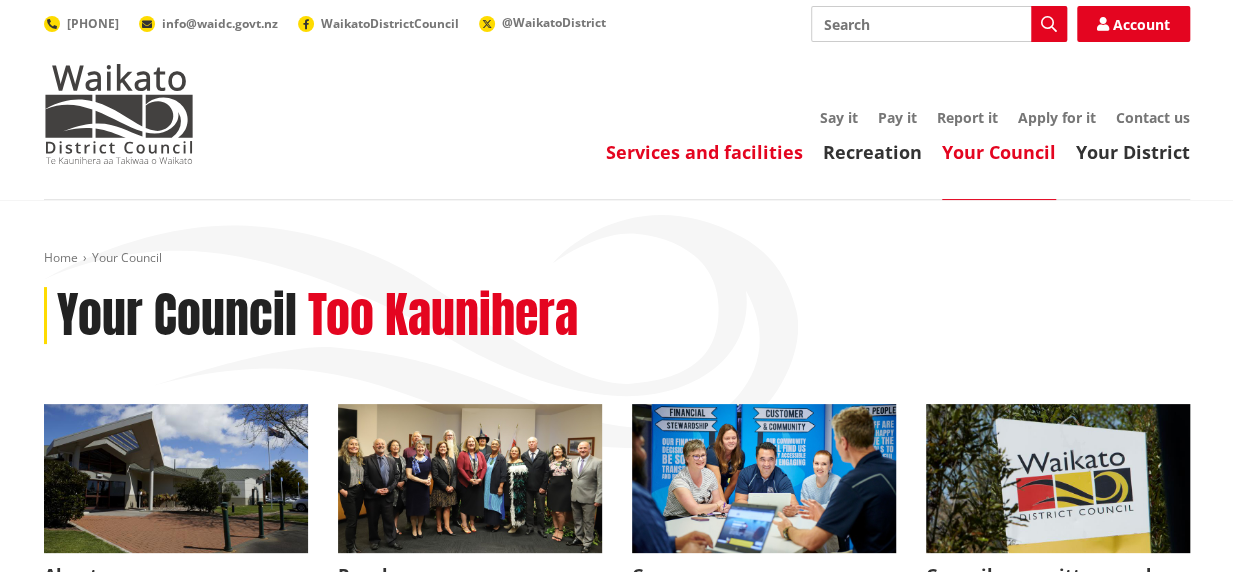 click on "Services and facilities" at bounding box center (704, 152) 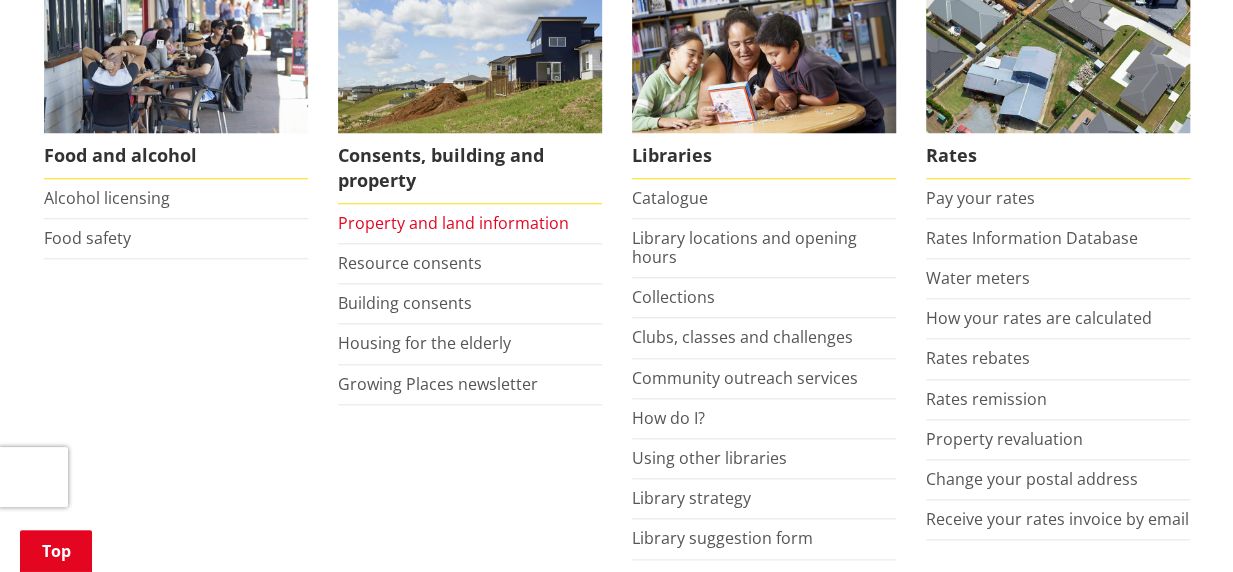 scroll, scrollTop: 857, scrollLeft: 0, axis: vertical 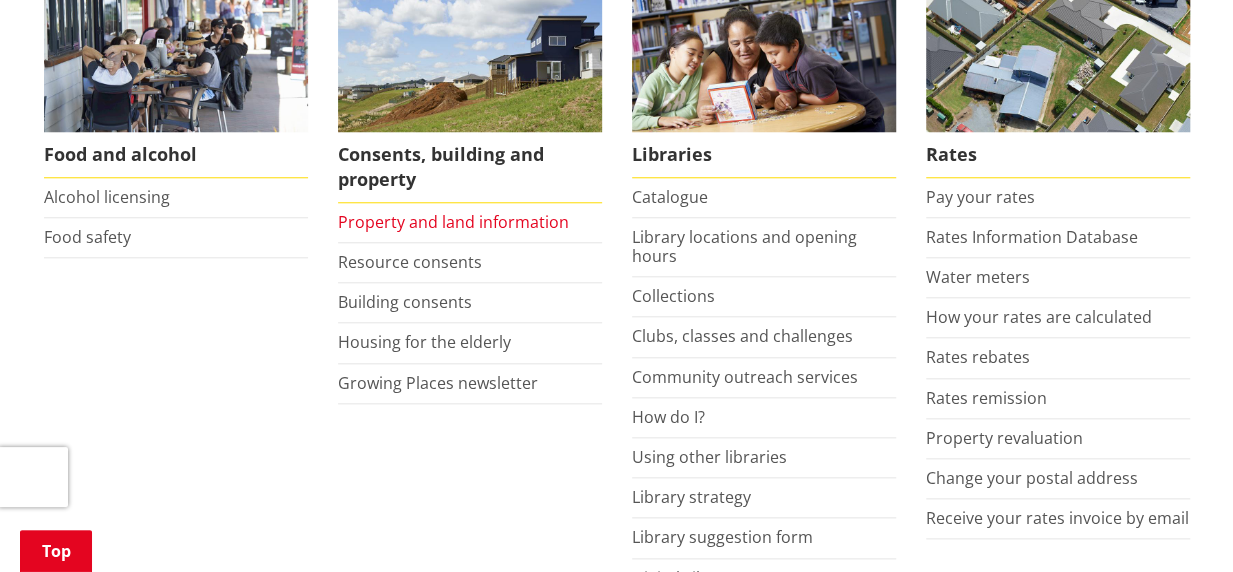 click on "Property and land information" at bounding box center [453, 222] 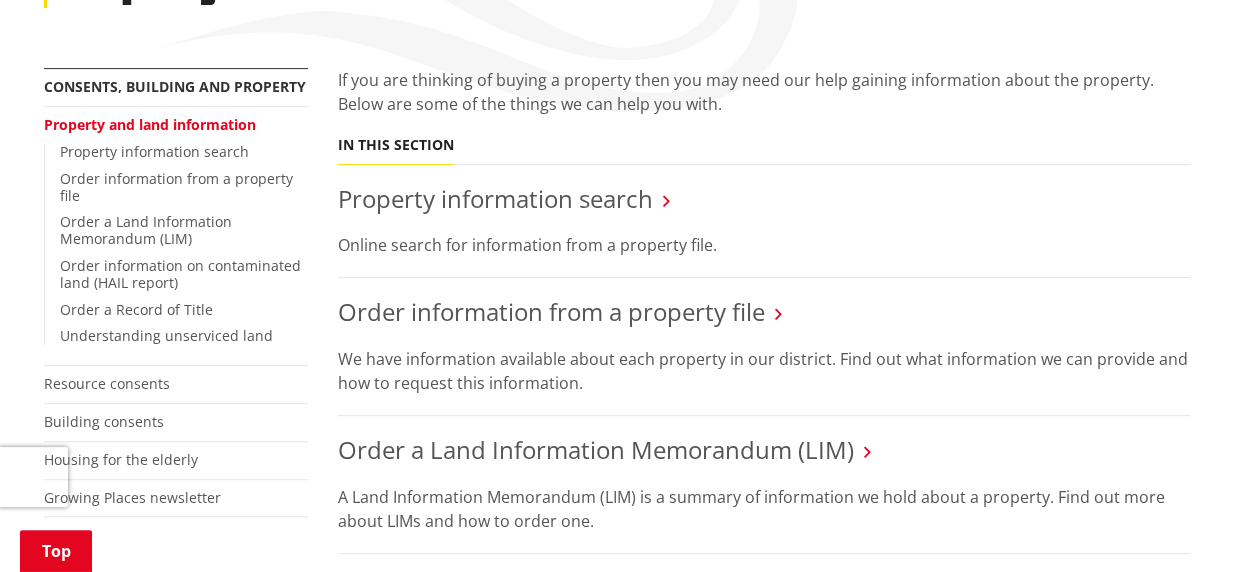 scroll, scrollTop: 340, scrollLeft: 0, axis: vertical 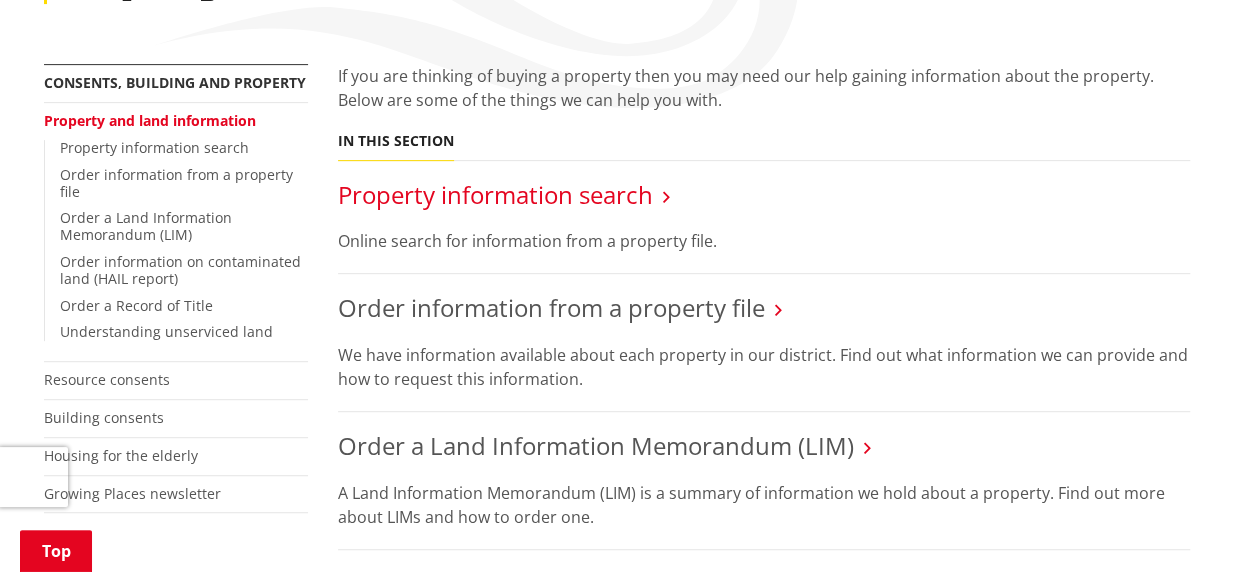 click on "Property information search" at bounding box center [495, 194] 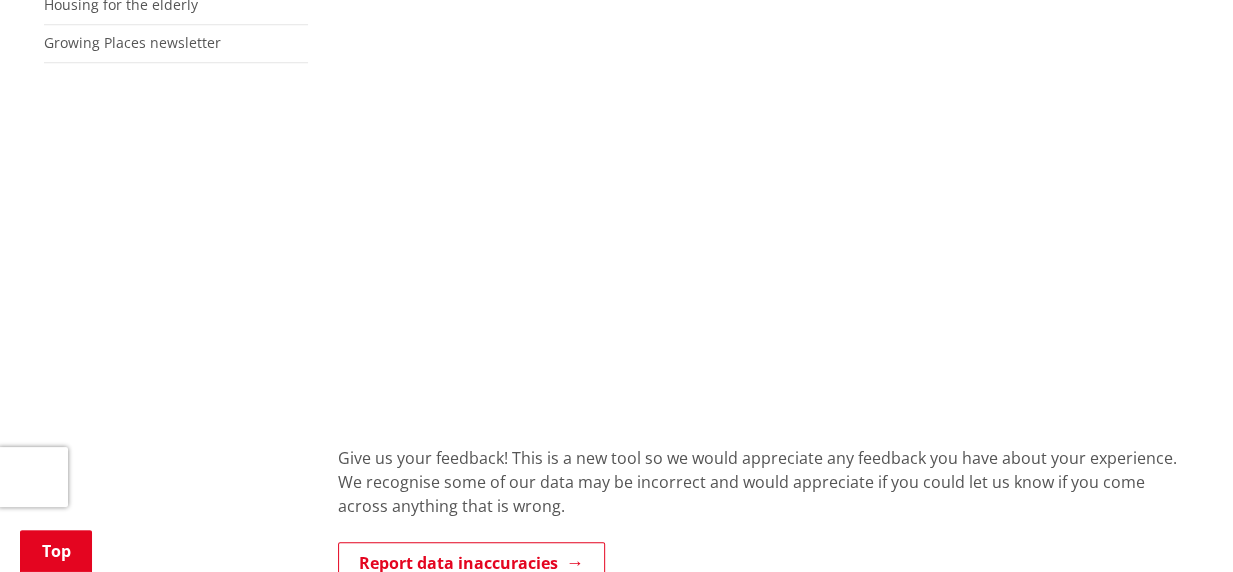 scroll, scrollTop: 835, scrollLeft: 0, axis: vertical 